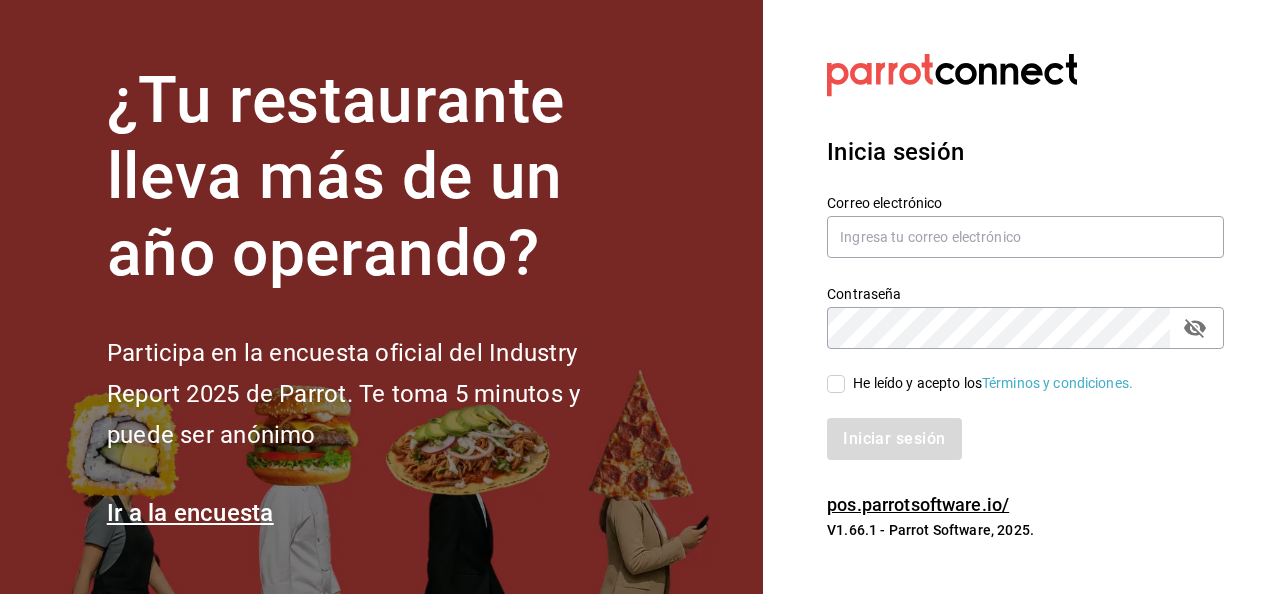 scroll, scrollTop: 0, scrollLeft: 0, axis: both 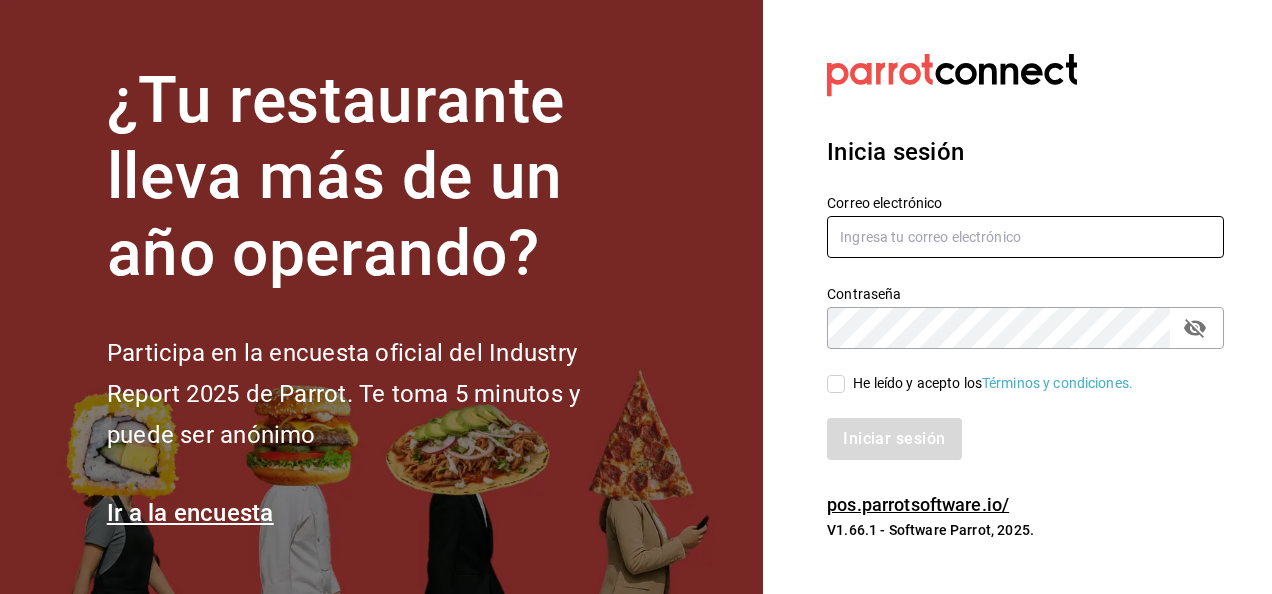 type on "[USERNAME]@[DOMAIN].com" 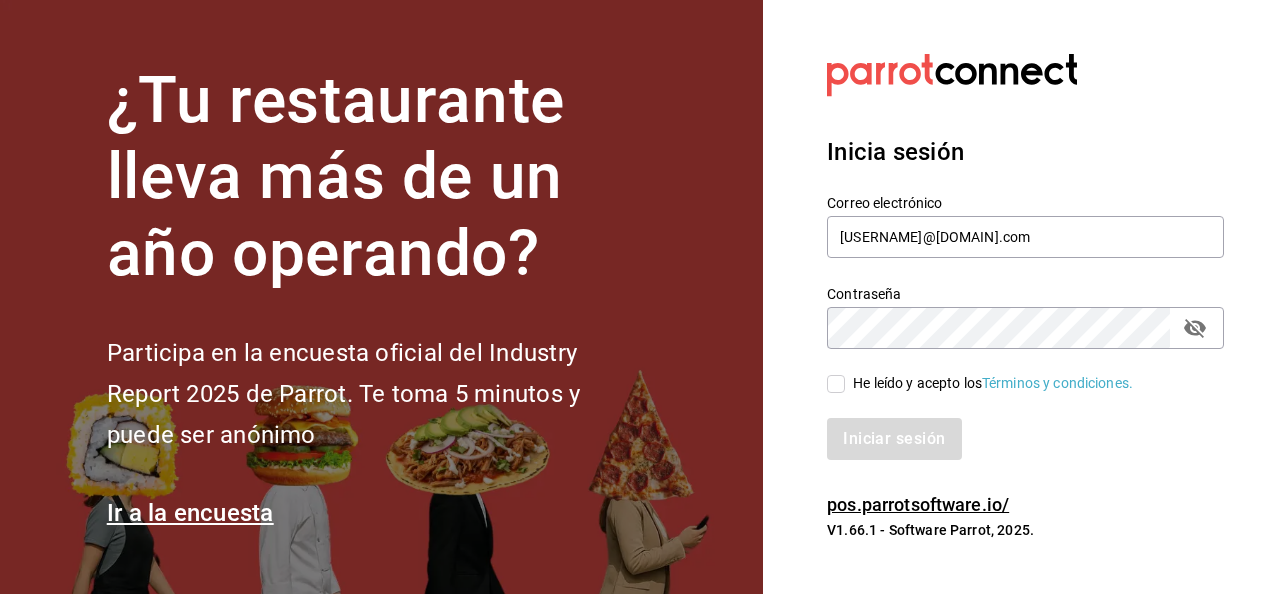 click on "He leído y acepto los  Términos y condiciones." at bounding box center [836, 384] 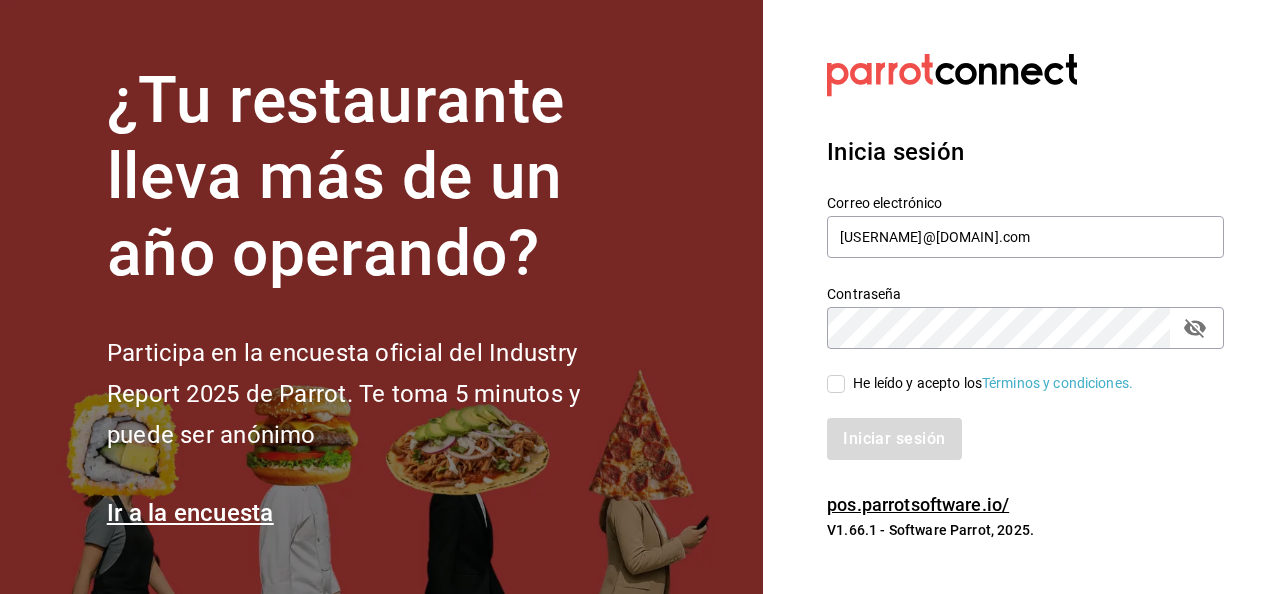checkbox on "true" 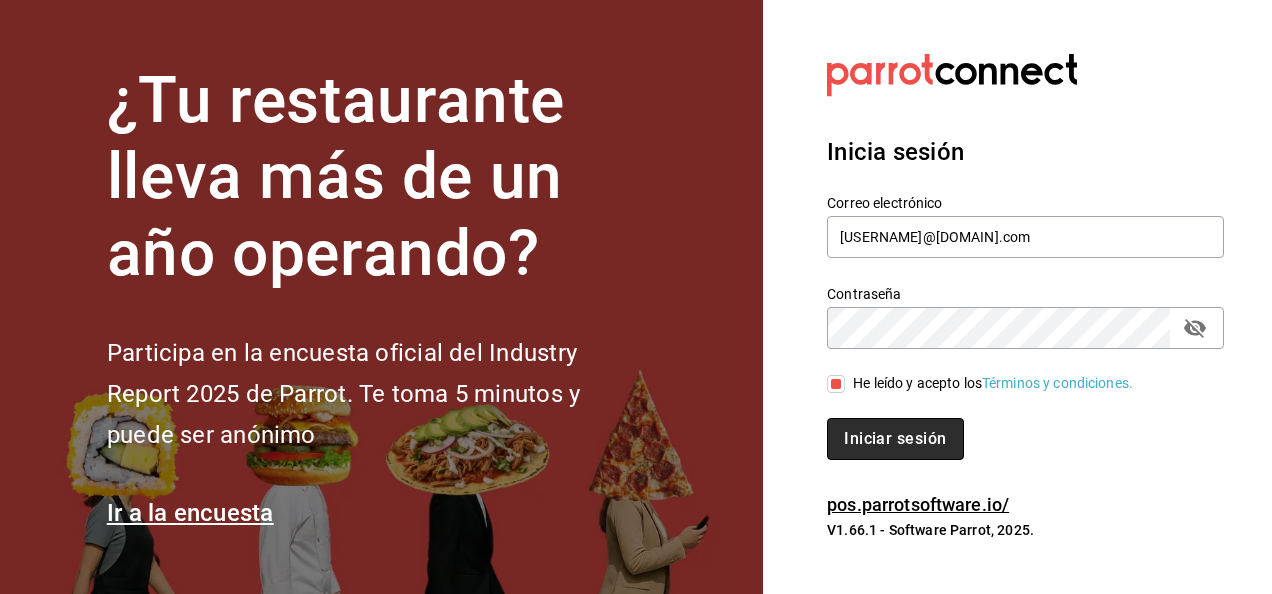 click on "Iniciar sesión" at bounding box center (895, 439) 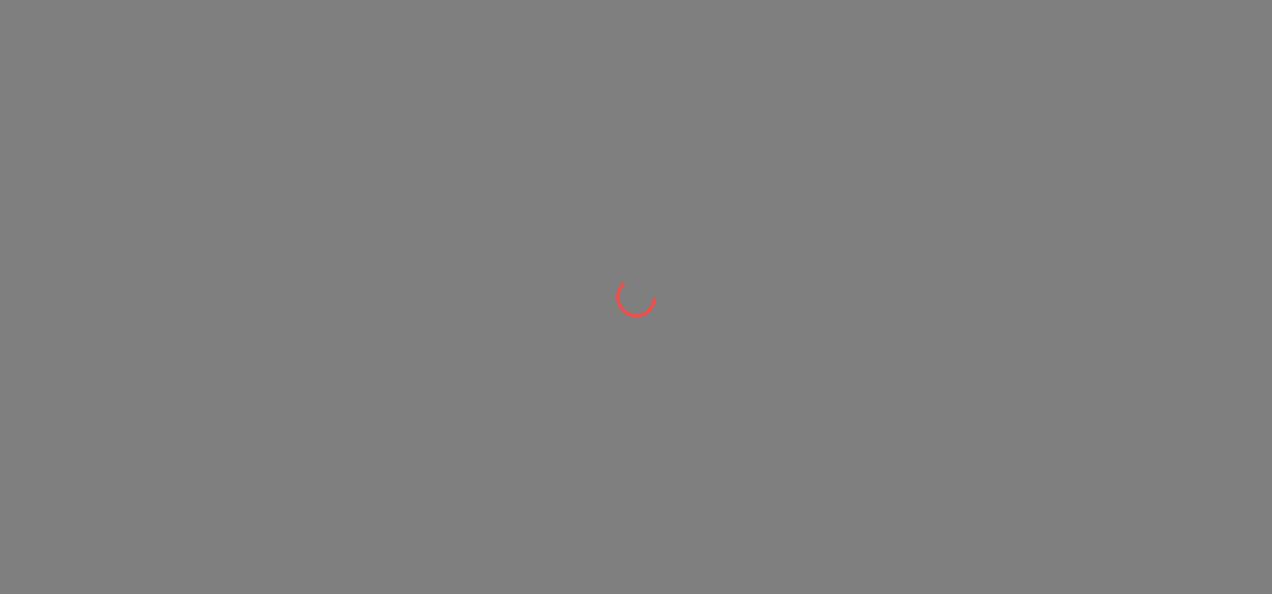 scroll, scrollTop: 0, scrollLeft: 0, axis: both 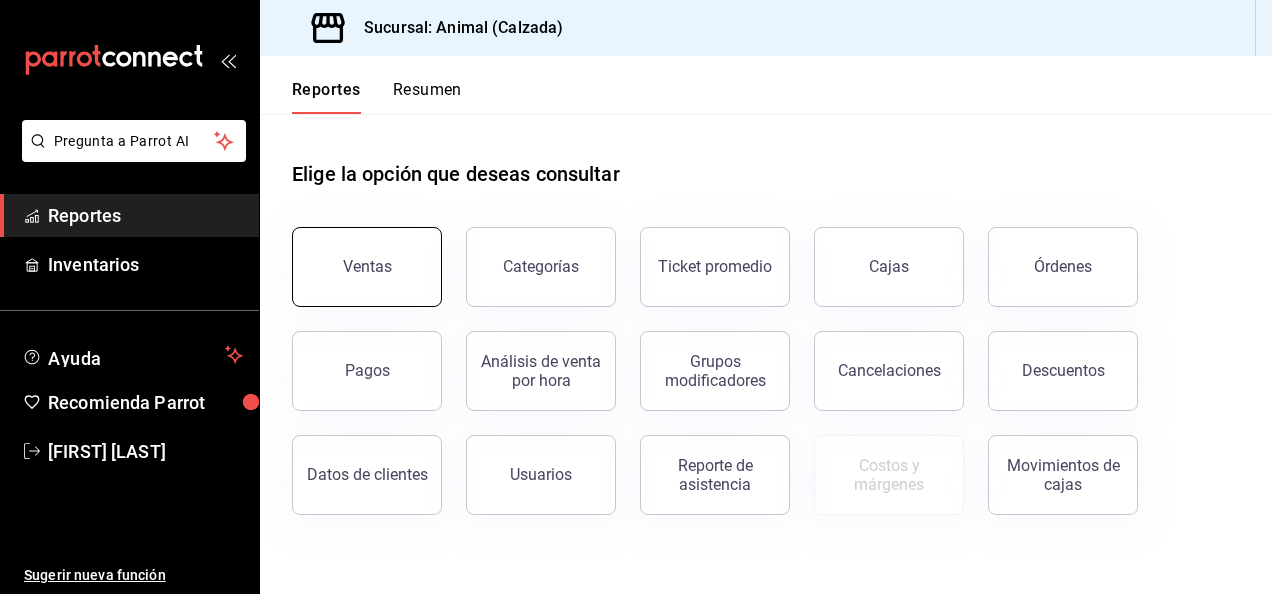 click on "Ventas" at bounding box center (367, 267) 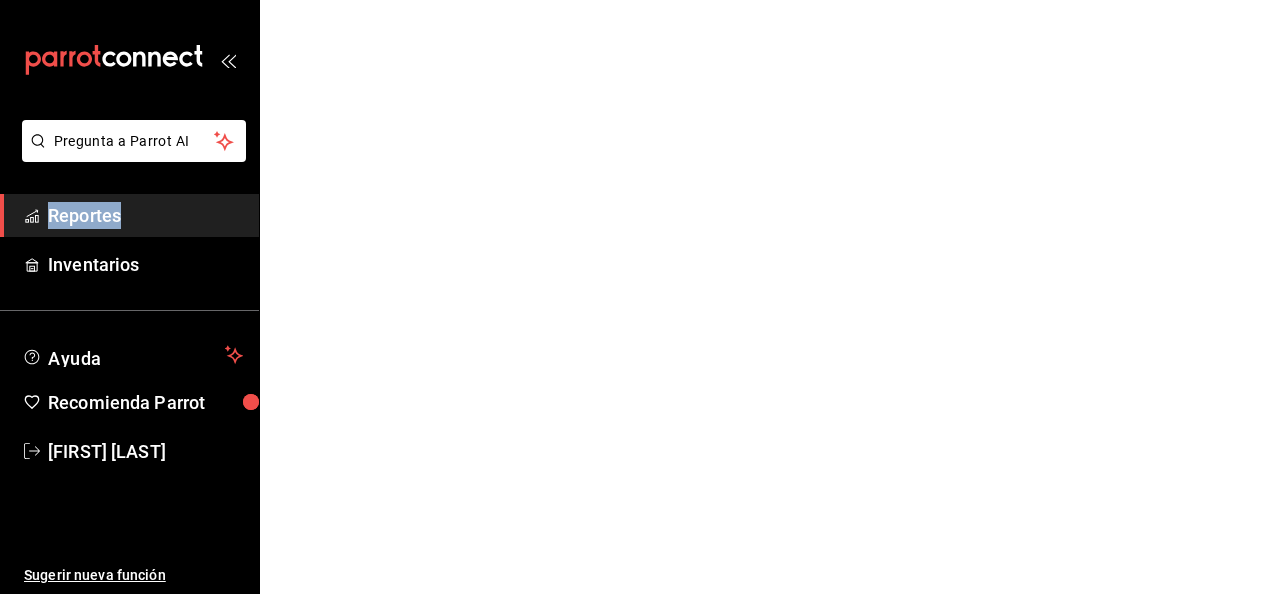 click on "Pregunta a Parrot AI Reportes Inventarios Ayuda Recomienda Parrot [FIRST] [LAST] Sugerir nueva función Pregunta a Parrot AI Reportes Inventarios Ayuda Recomienda Parrot [FIRST] [LAST] Sugerir nueva función GANA 1 MES GRATIS EN TU SUSCRIPCIÓN AQUÍ ¿Recuerdas cómo empezó tu restaurante? Hoy puedes ayudar a un colega a tener el mismo cambio que tú viviste. Recomienda Parrot directamente desde tu Portal Administrador. Es fácil y rápido. 🎁 Por cada restaurante que se una, ganas 1 mes gratis. Ver video tutorial Ir a video Visitar centro de ayuda (81) [PHONE] soporte@[EMAIL] Visitar centro de ayuda (81) [PHONE] soporte@[EMAIL]" at bounding box center (636, 0) 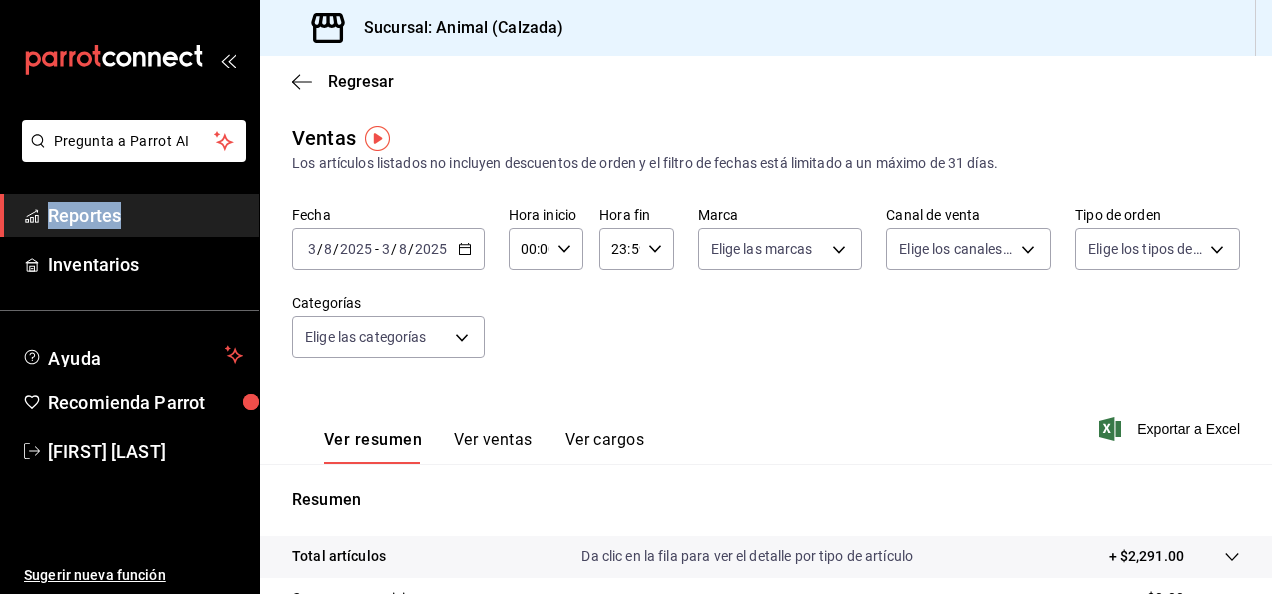 drag, startPoint x: 356, startPoint y: 256, endPoint x: 466, endPoint y: 256, distance: 110 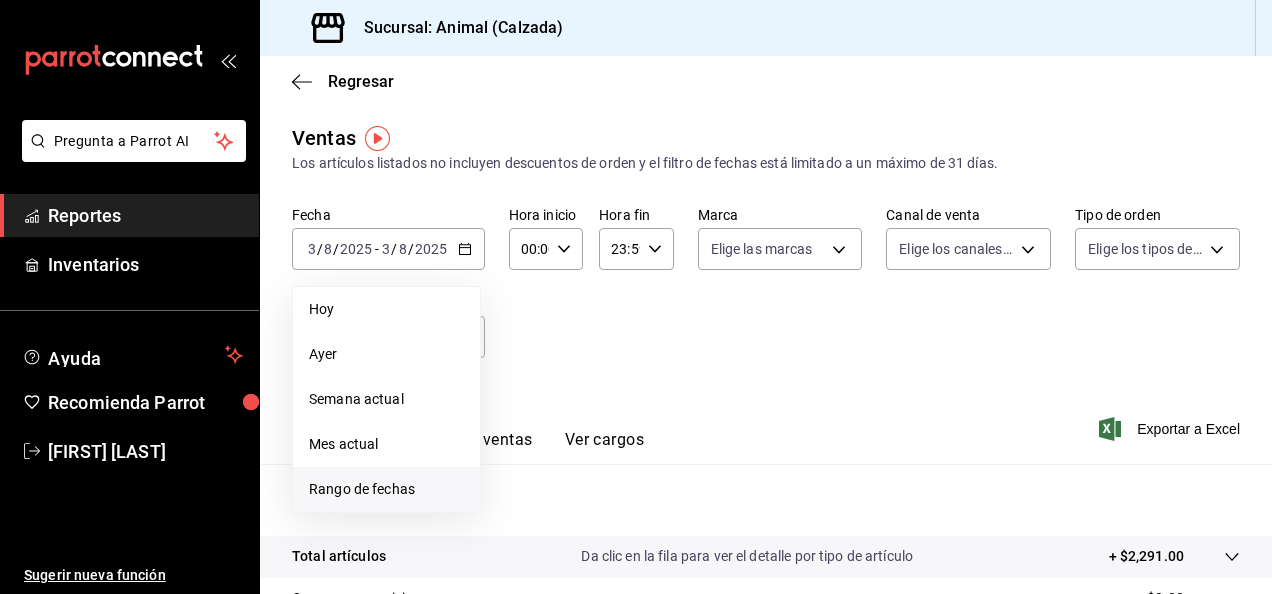 click on "Rango de fechas" at bounding box center [386, 489] 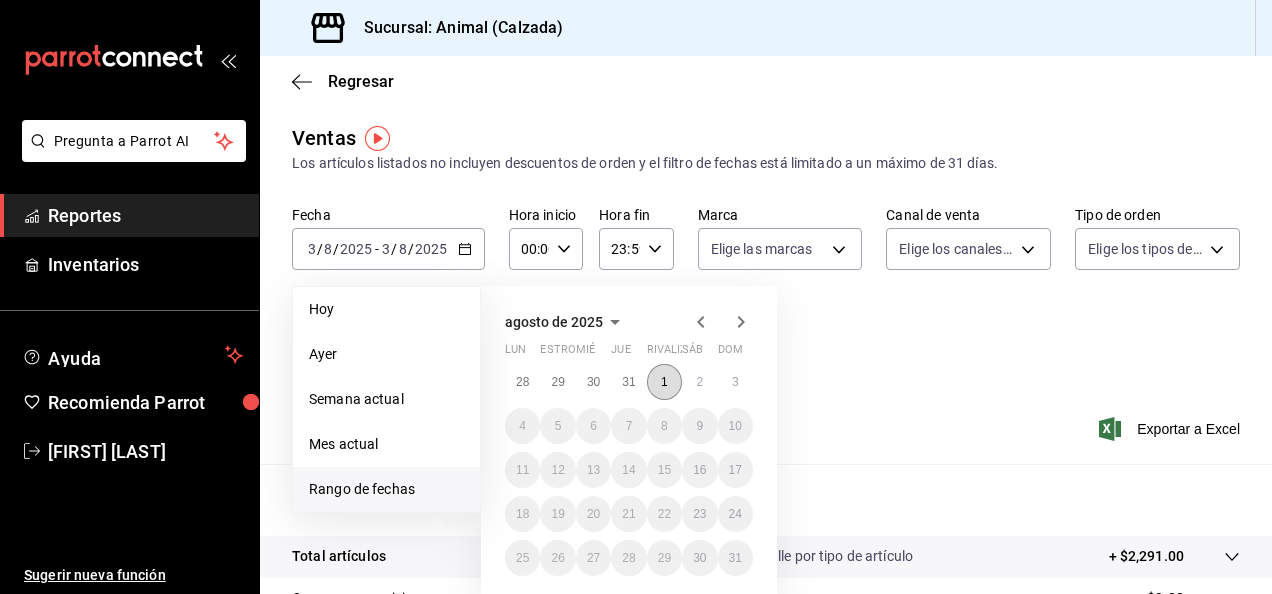 click on "1" at bounding box center [664, 382] 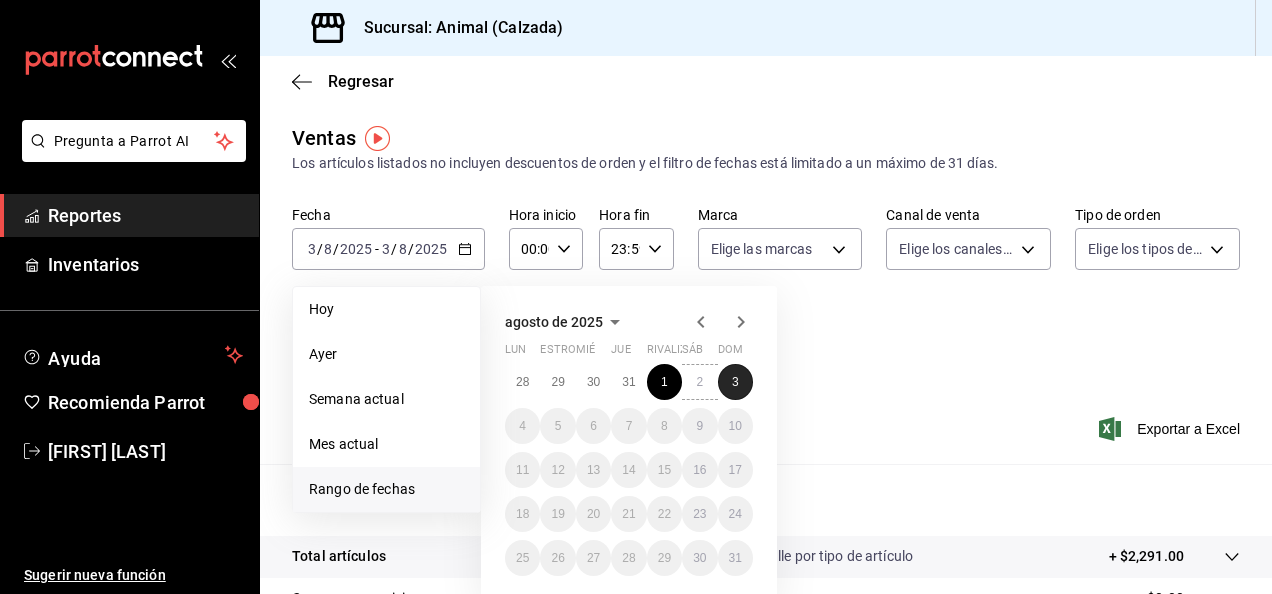 click on "3" at bounding box center (735, 382) 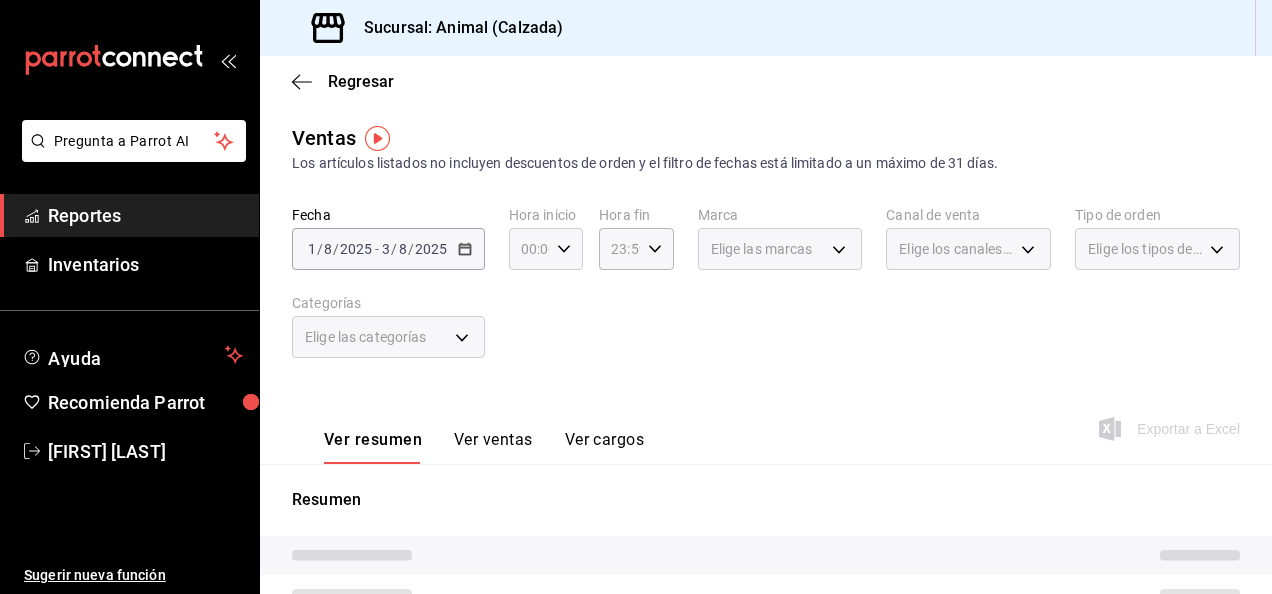 click 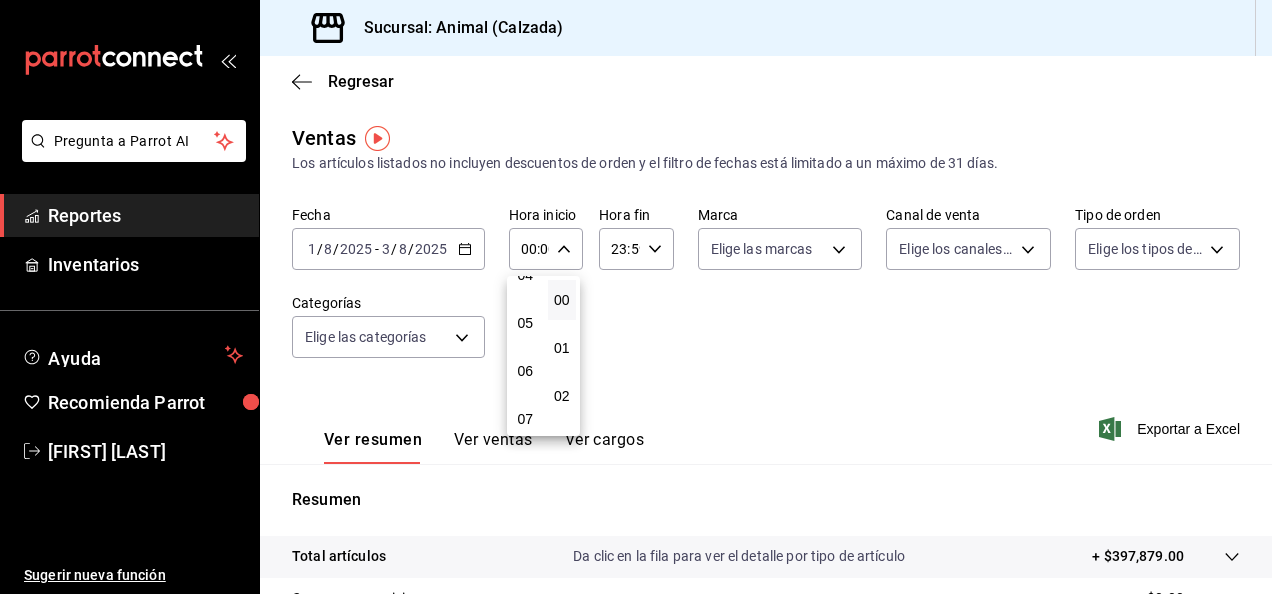 scroll, scrollTop: 220, scrollLeft: 0, axis: vertical 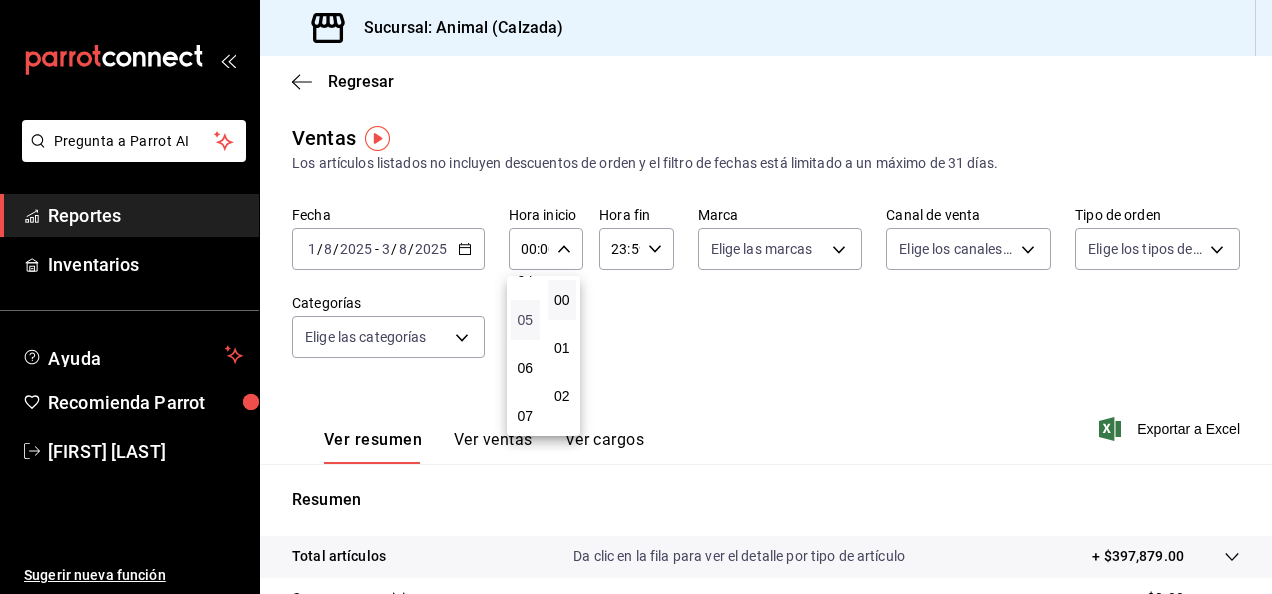 click on "05" at bounding box center [525, 320] 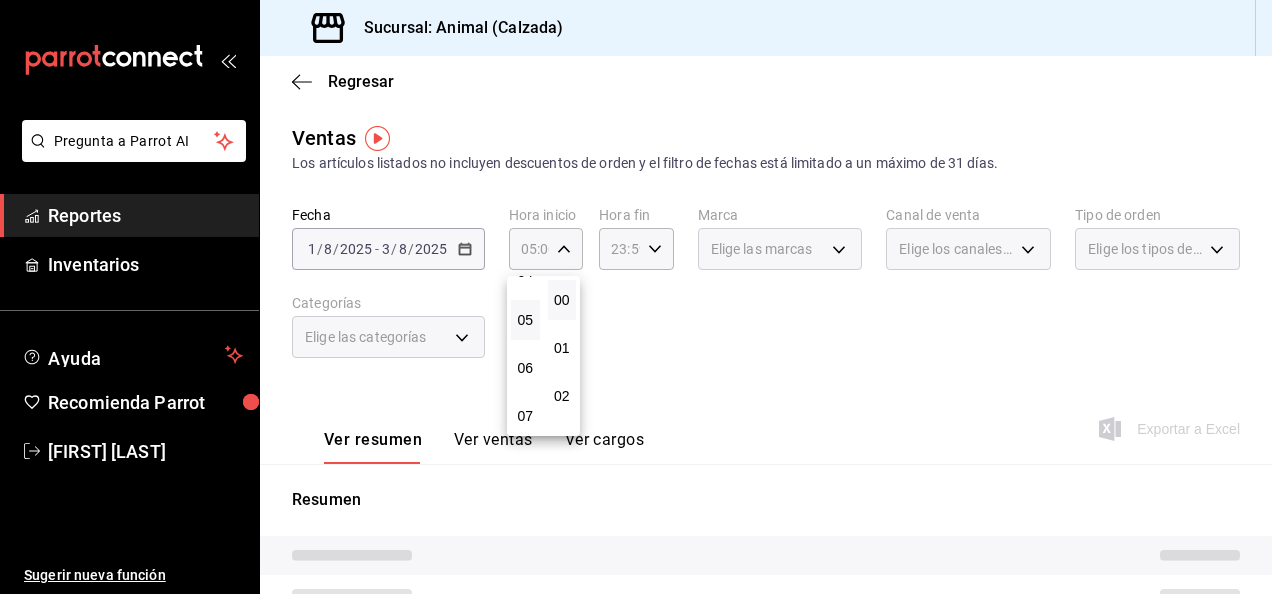 click at bounding box center [636, 297] 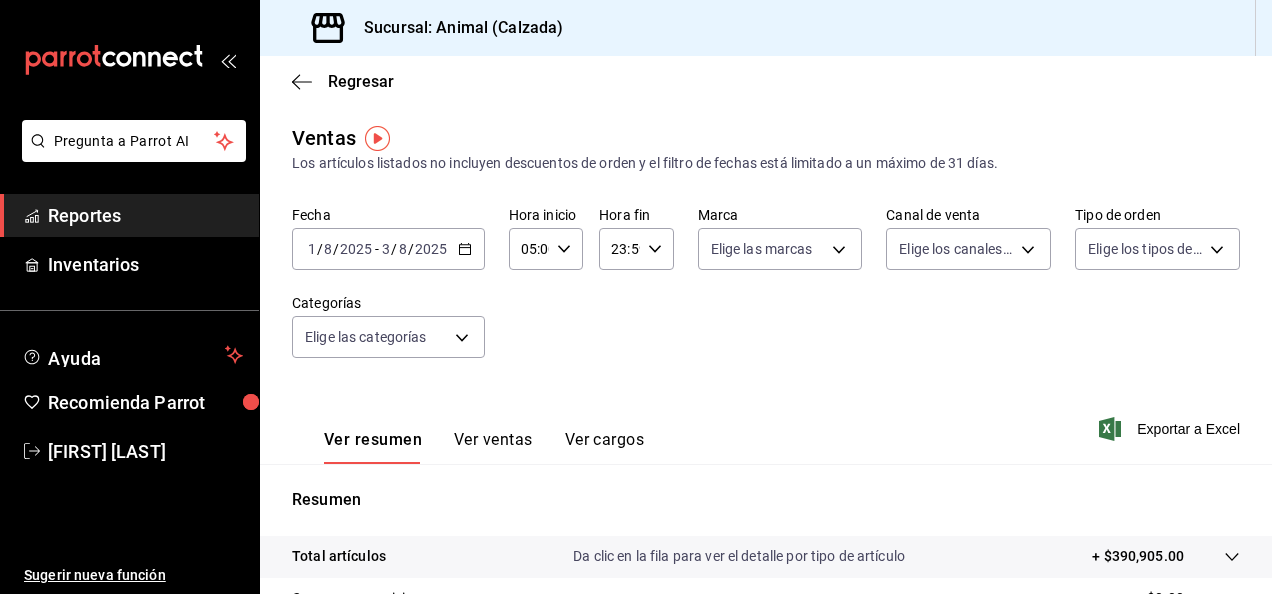 click 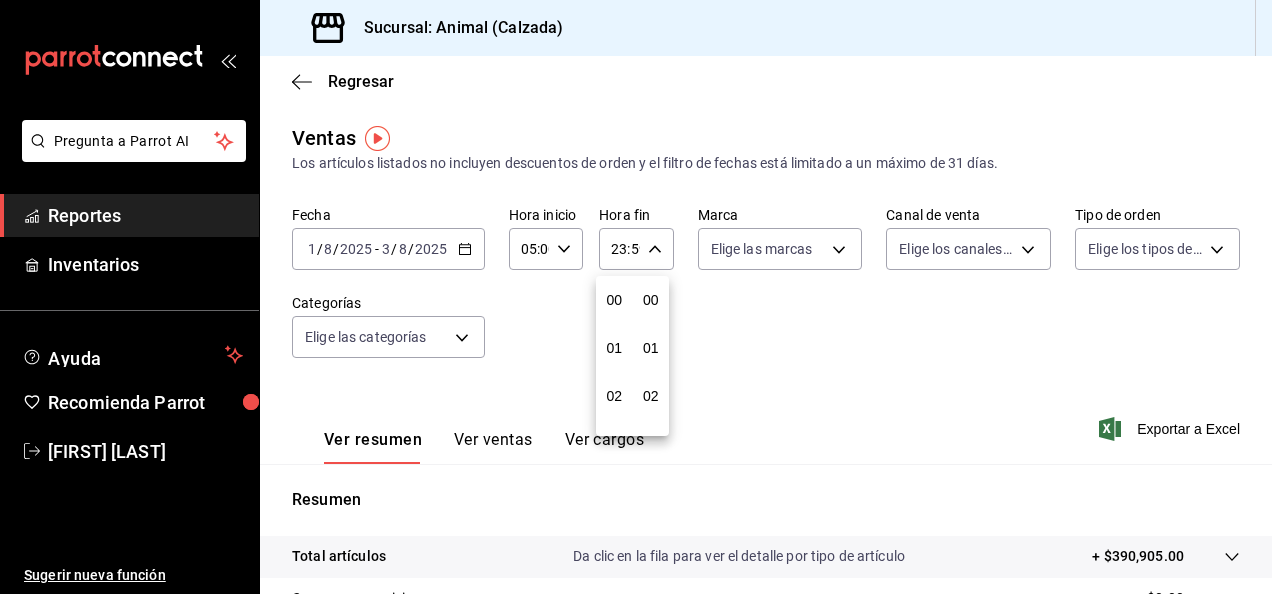 scroll, scrollTop: 992, scrollLeft: 0, axis: vertical 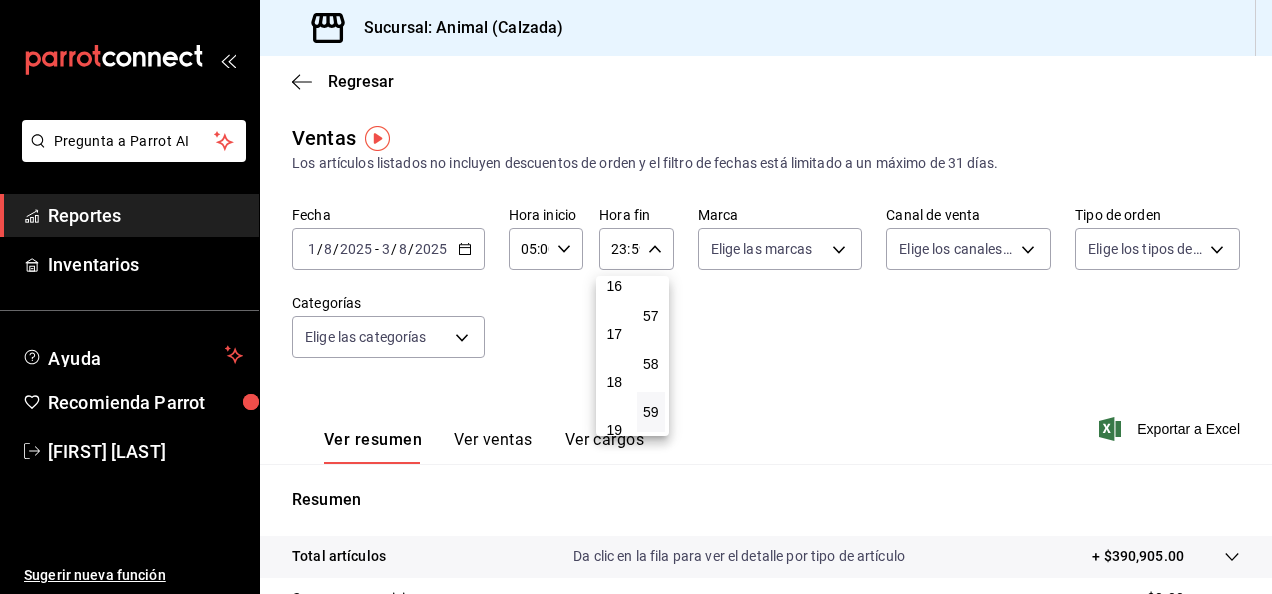 drag, startPoint x: 539, startPoint y: 530, endPoint x: 620, endPoint y: 310, distance: 234.43762 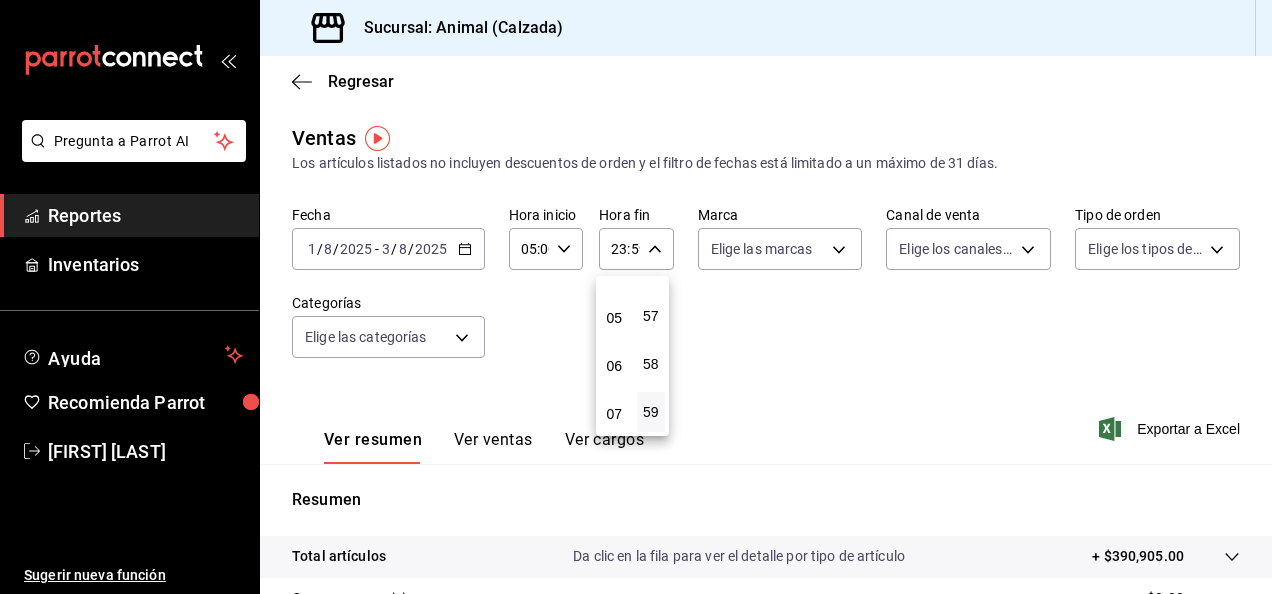 scroll, scrollTop: 221, scrollLeft: 0, axis: vertical 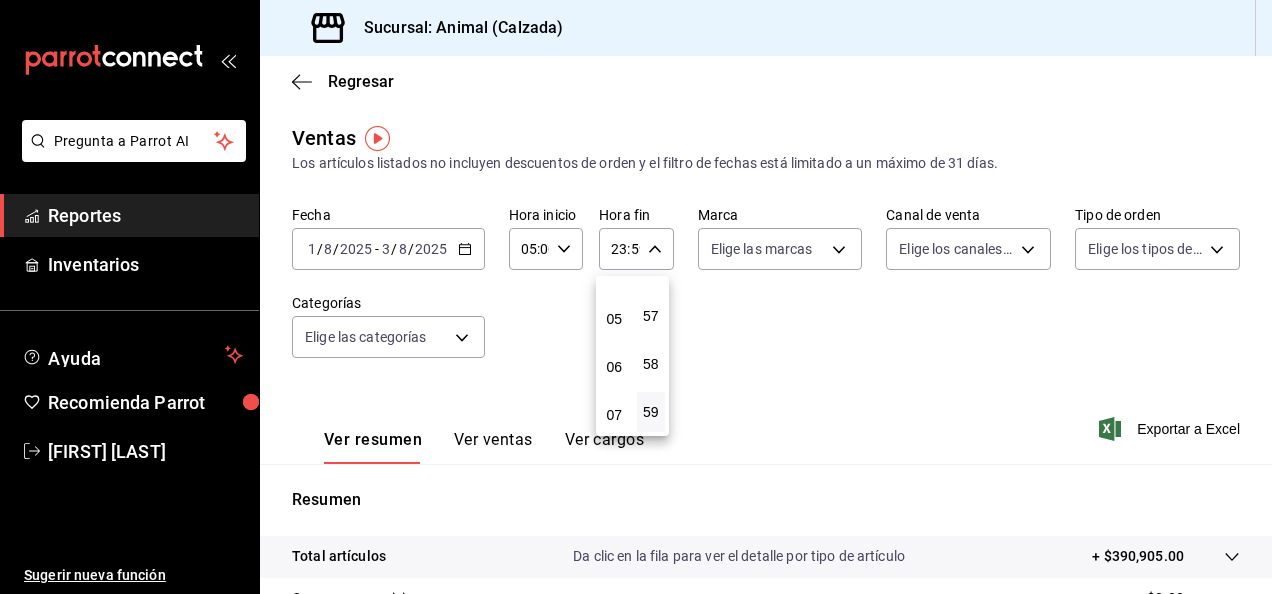 click on "05" at bounding box center (614, 319) 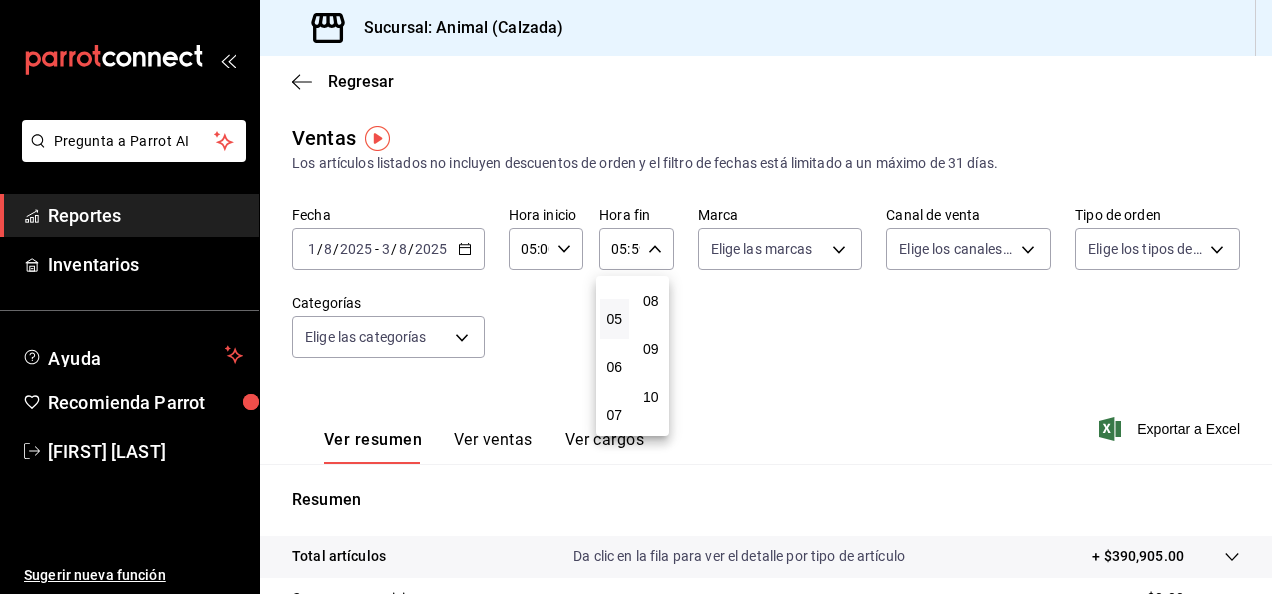 scroll, scrollTop: 0, scrollLeft: 0, axis: both 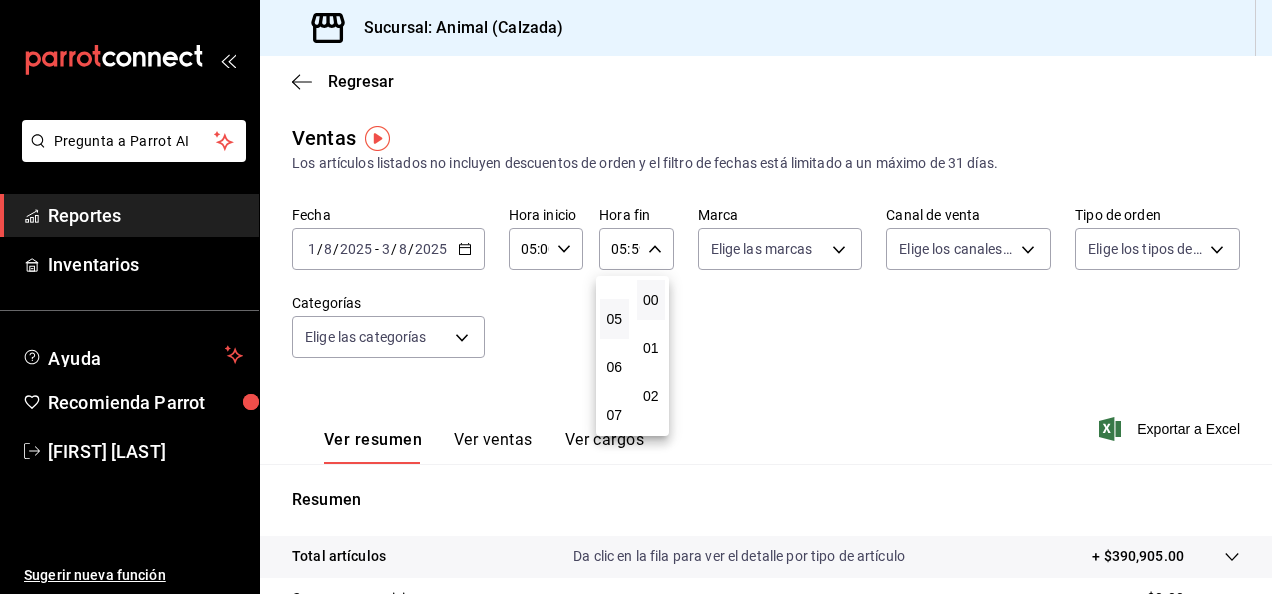 click on "00" at bounding box center (651, 300) 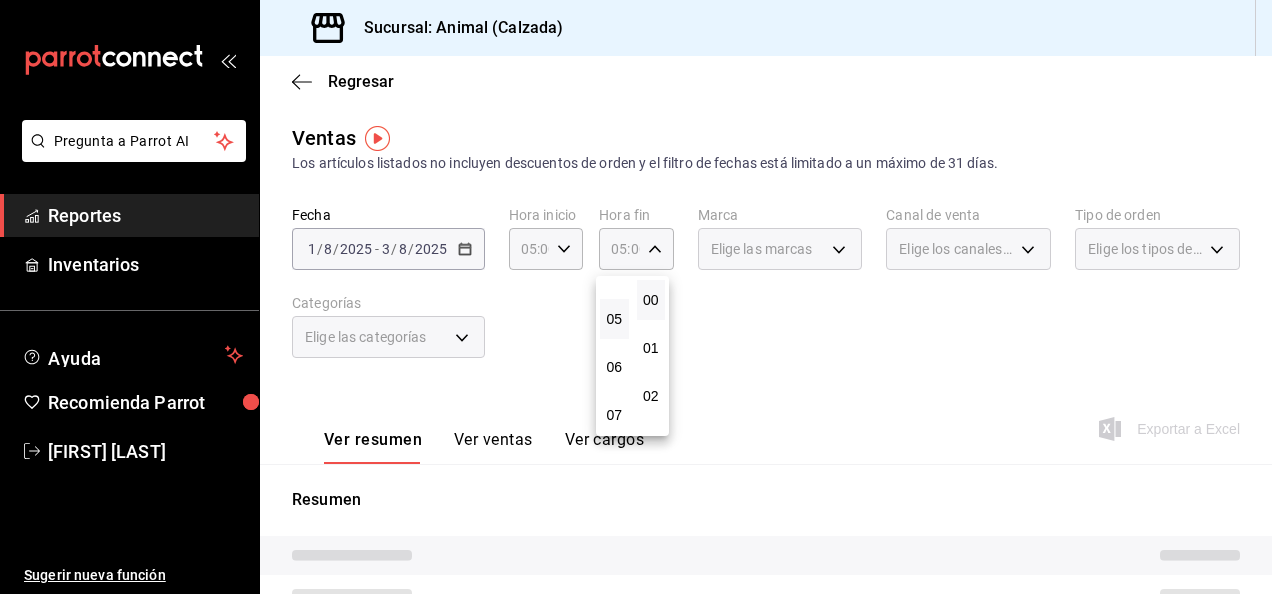 click at bounding box center [636, 297] 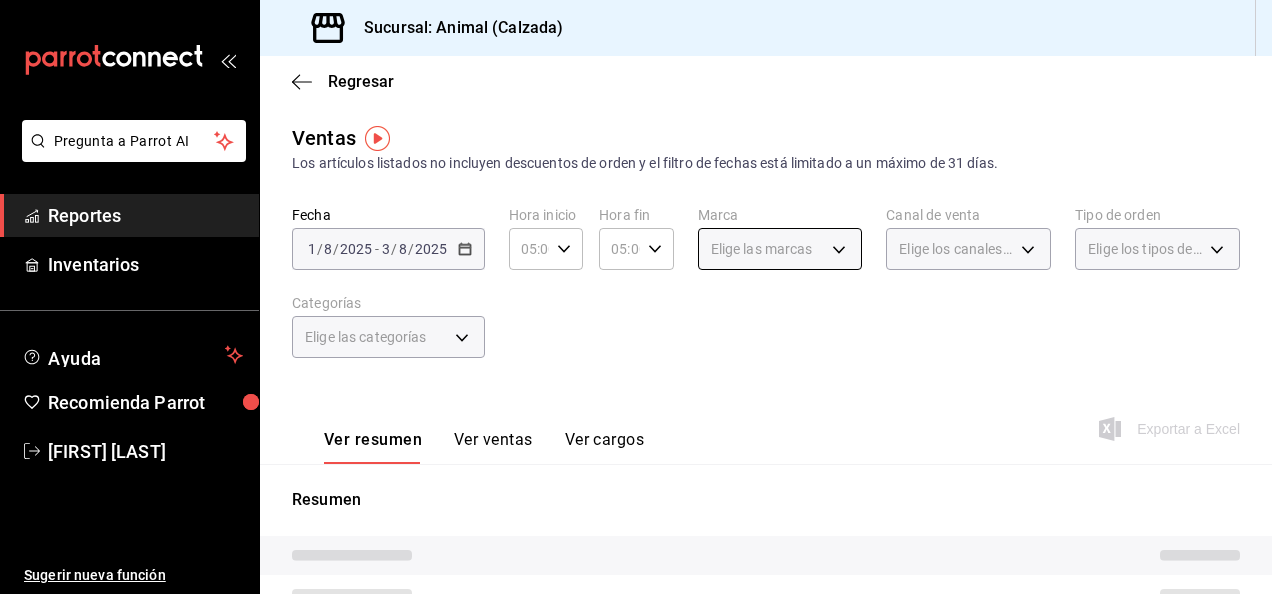 click on "Elige las marcas" at bounding box center (780, 249) 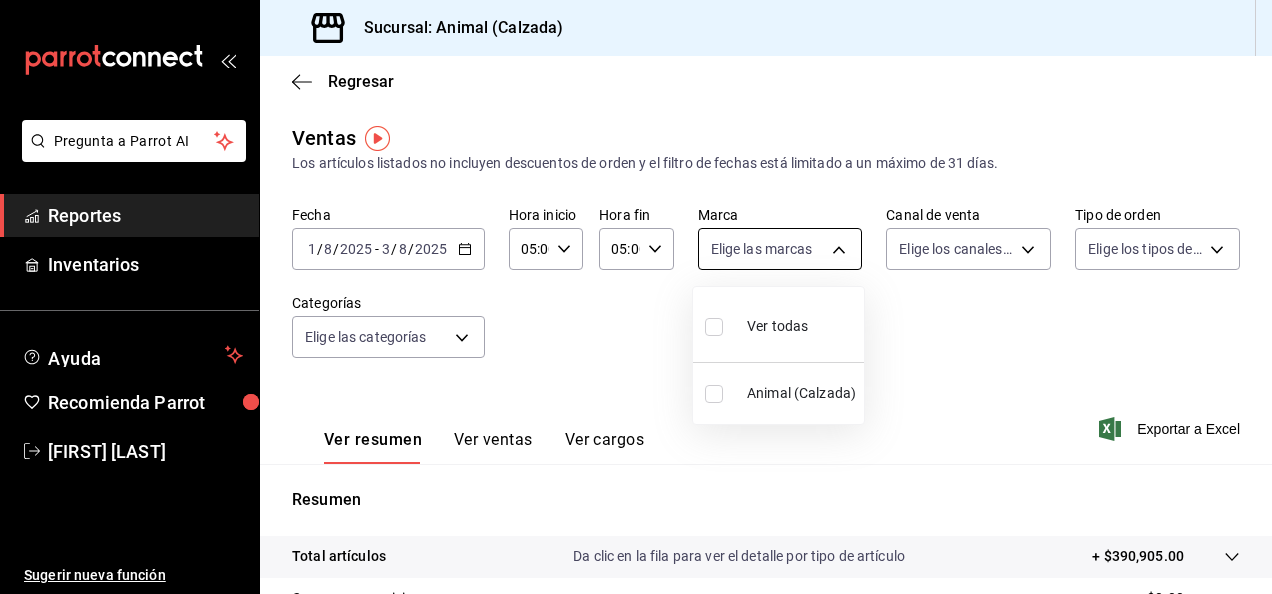 click on "Pregunta a Parrot AI Reportes Inventarios Ayuda Recomienda Parrot [FIRST] [LAST] Sugerir nueva función Sucursal: Animal (Calzada) Regresar Ventas Los artículos listados no incluyen descuentos de orden y el filtro de fechas está limitado a un máximo de 31 días. Fecha 2025-08-01 1 / 8 / 2025 - 2025-08-03 3 / 8 / 2025 Hora inicio 05:00 Hora inicio Hora fin 05:00 Hora fin Marca Elige las marcas Canal de venta Elige los canales de venta Tipo de orden Elige los tipos de orden Categorías Elige las categorías Ver resumen Ver ventas Ver cargos Exportar a Excel Resumen Total artículos Da clic en la fila para ver el detalle por tipo de artículo + $390,905.00 Cargos por servicio + $0.00 Venta bruta = $390,905.00 Descuentos totales - $4,440.30 Certificados de regalo - $10,629.00 Venta total = $375,835.70 Impuestos - 51.839,41 [CURRENCY] Venta neta = $323,996.29 Pregunta a Parrot AI Reportes Inventarios Ayuda Recomienda Parrot [FIRST] [LAST] Sugerir nueva función Ver video tutorial Ir a video" at bounding box center (636, 297) 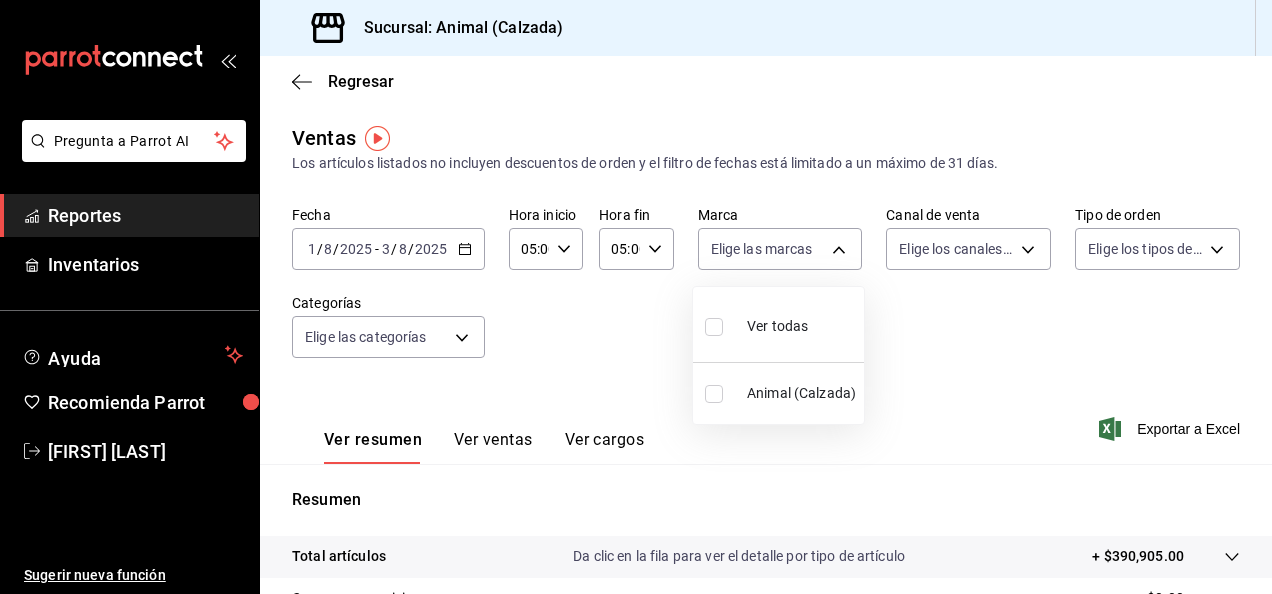 click at bounding box center [714, 327] 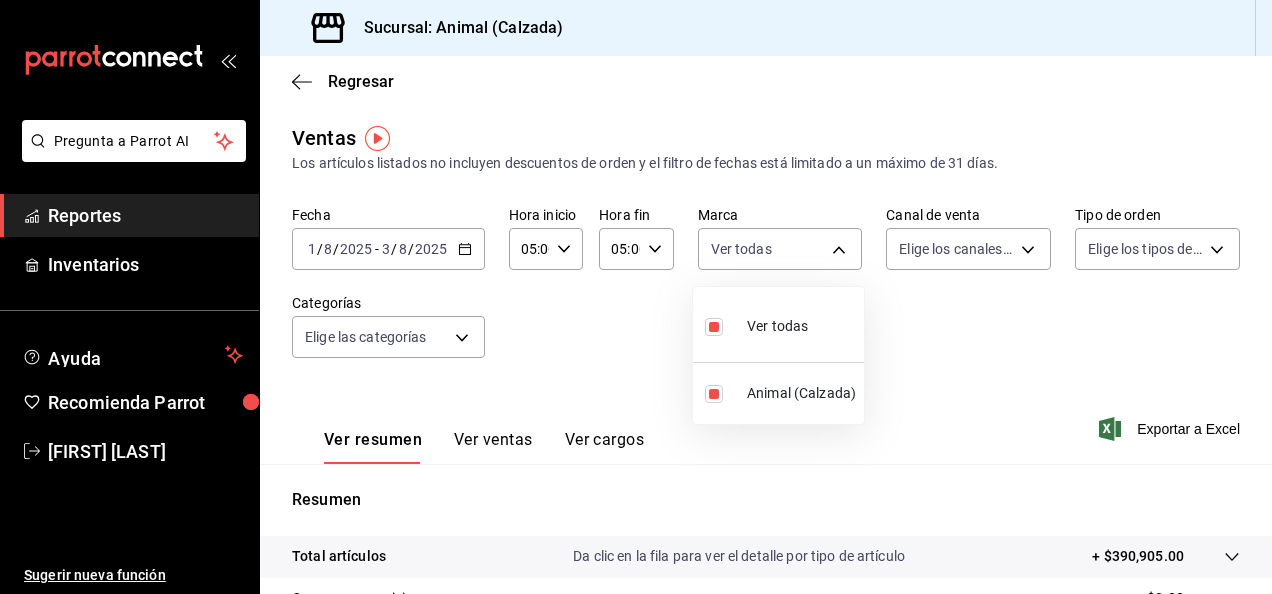 click at bounding box center (636, 297) 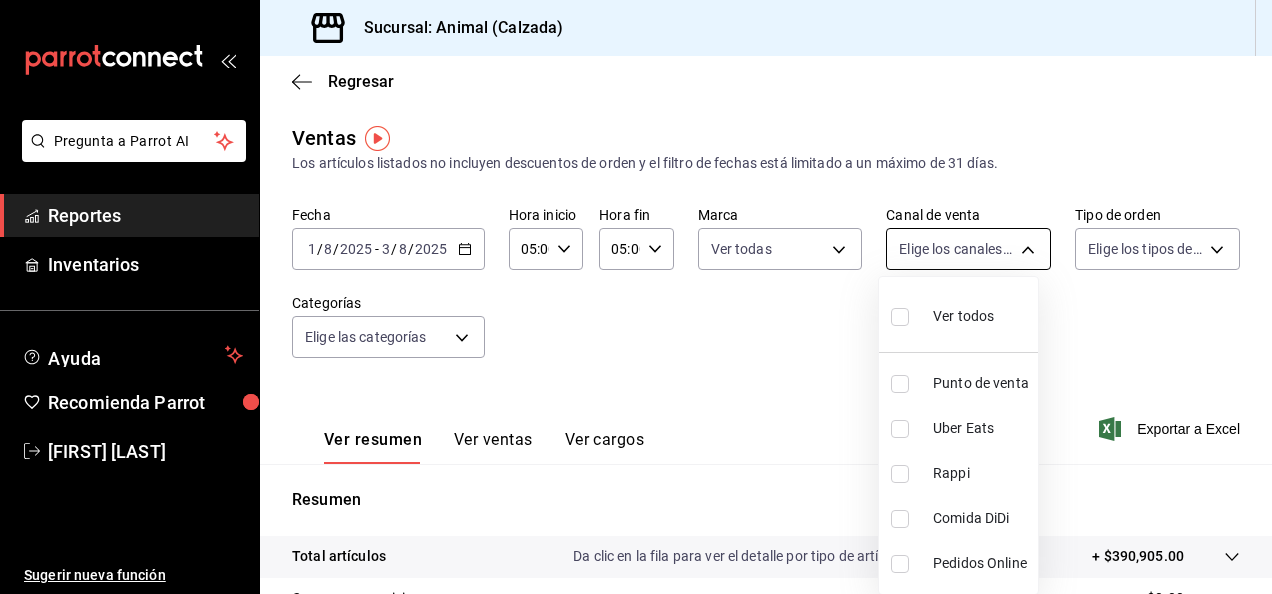click on "Pregunta a Parrot AI Reportes Inventarios Ayuda Recomienda Parrot [FIRST] [LAST] Sugerir nueva función Sucursal: Animal (Calzada) Regresar Ventas Los artículos listados no incluyen descuentos de orden y el filtro de fechas está limitado a un máximo de 31 días. Fecha 2025-08-01 1 / 8 / 2025 - 2025-08-03 3 / 8 / 2025 Hora inicio 05:00 Hora inicio Hora fin 05:00 Hora fin Marca Ver todas e26472f3-9262-489d-bcba-4c6b034529c7 Canal de venta Elige los canales de venta Tipo de orden Elige los tipos de orden Categorías Elige las categorías Ver resumen Ver ventas Ver cargos Exportar a Excel Resumen Total artículos Da clic en la fila para ver el detalle por tipo de artículo + $390,905.00 Cargos por servicio + $0.00 Venta bruta = $390,905.00 Descuentos totales - $4,440.30 Certificados de regalo - $10,629.00 Venta total = $375,835.70 Impuestos - 51.839,41 [CURRENCY] Venta neta = $323,996.29 Pregunta a Parrot AI Reportes Inventarios Ayuda Recomienda Parrot [FIRST] [LAST] Sugerir nueva función Rappi" at bounding box center (636, 297) 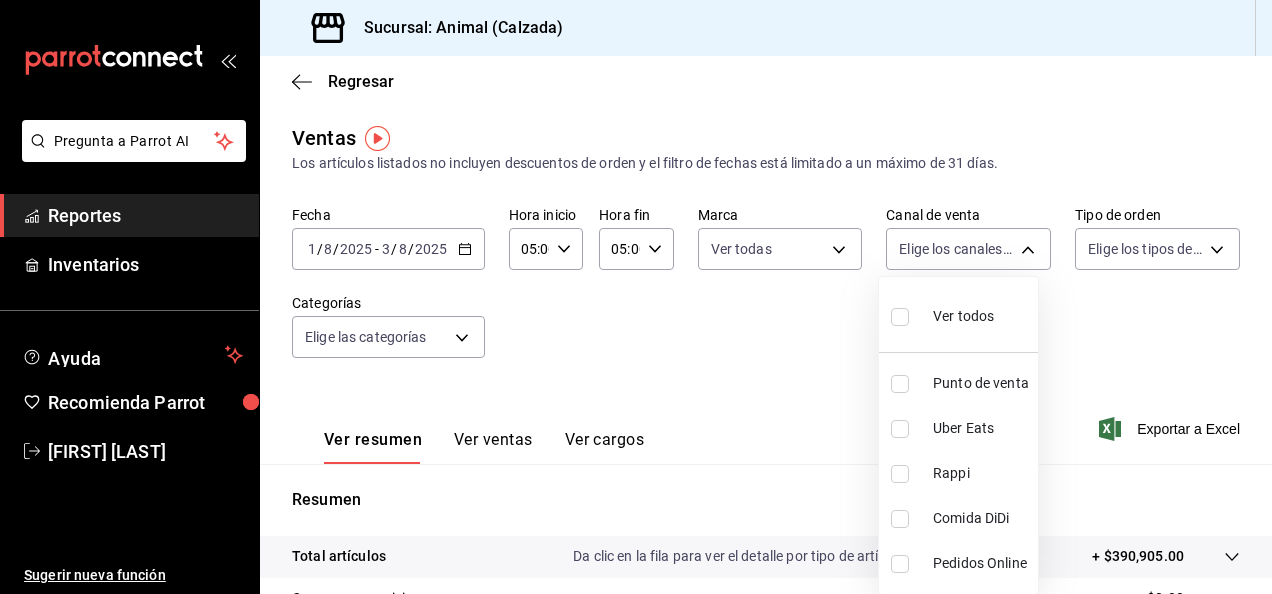 click at bounding box center [904, 316] 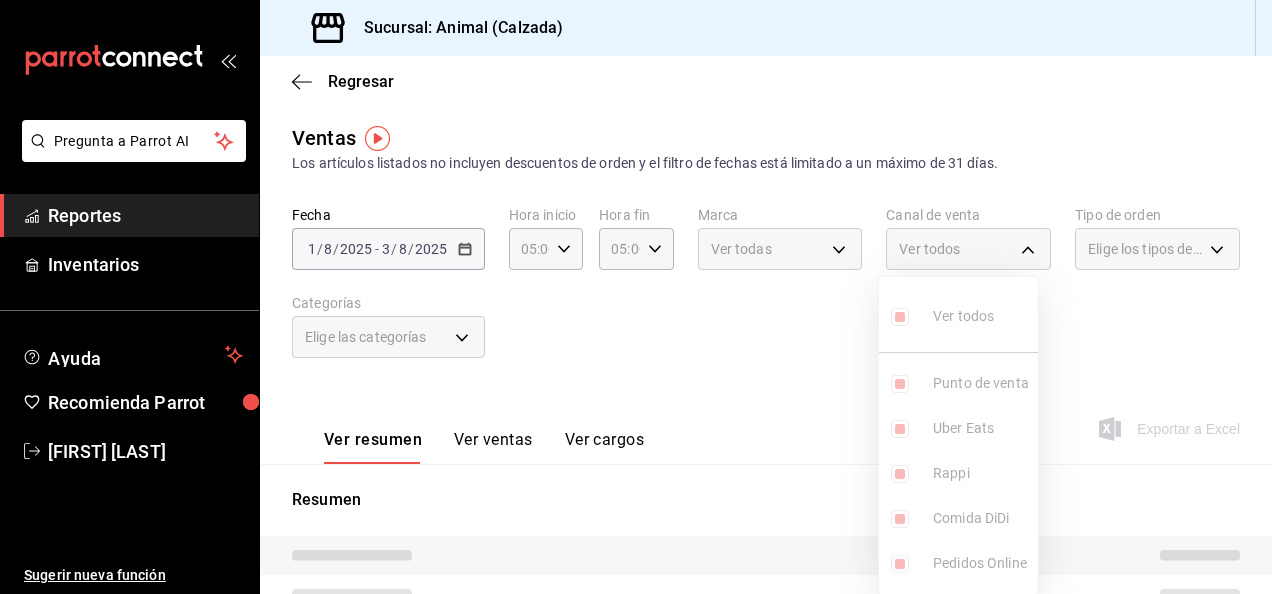 click at bounding box center (636, 297) 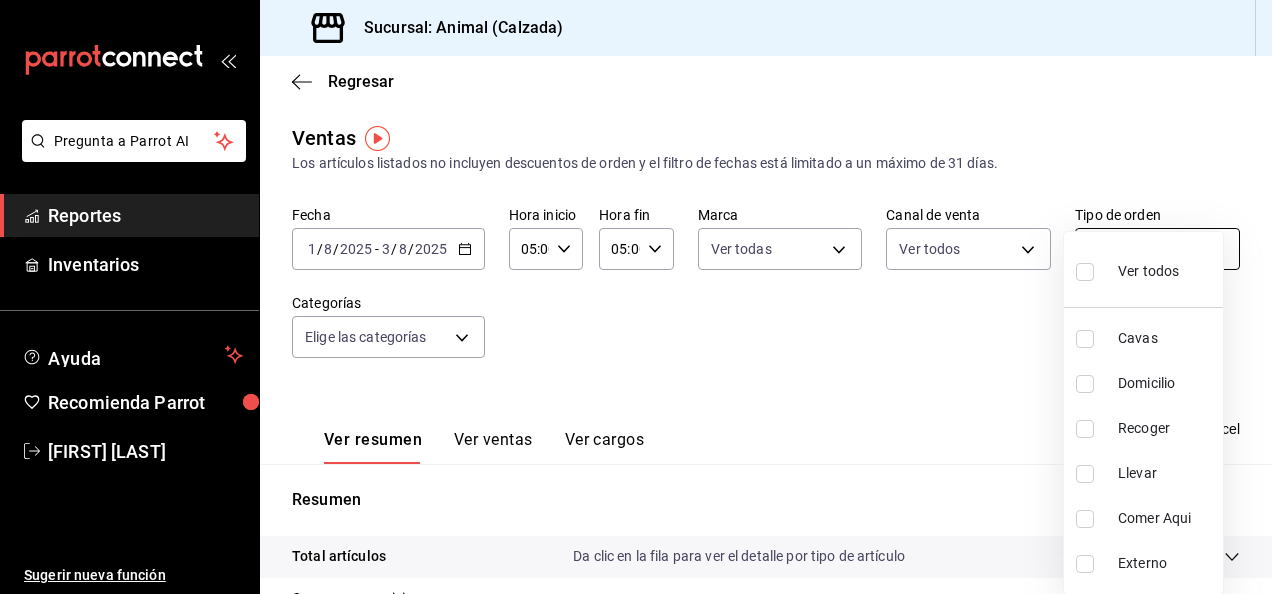 click on "Pregunta a Parrot AI Reportes Inventarios Ayuda Recomienda Parrot [FIRST] [LAST] Sugerir nueva función Sucursal: Animal (Calzada) Regresar Ventas Los artículos listados no incluyen descuentos de orden y el filtro de fechas está limitado a un máximo de 31 días. Fecha 2025-08-01 1 / 8 / 2025 - 2025-08-03 3 / 8 / 2025 Hora inicio 05:00 Hora inicio Hora fin 05:00 Hora fin Marca Ver todas e26472f3-9262-489d-bcba-4c6b034529c7 Canal de venta Ver todos PARROT,UBER_EATS,RAPPI,DIDI_FOOD,ONLINE Tipo de orden Elige los tipos de orden Categorías Elige las categorías Ver resumen Ver ventas Ver cargos Exportar a Excel Resumen Total artículos Da clic en la fila para ver el detalle por tipo de artículo + $390,905.00 Cargos por servicio + $0.00 Venta bruta = $390,905.00 Descuentos totales - $4,440.30 Certificados de regalo - $10,629.00 Venta total = $375,835.70 Impuestos - 51.839,41 [CURRENCY] Venta neta = $323,996.29 Pregunta a Parrot AI Reportes Inventarios Ayuda Recomienda Parrot [FIRST] [LAST] Cavas" at bounding box center [636, 297] 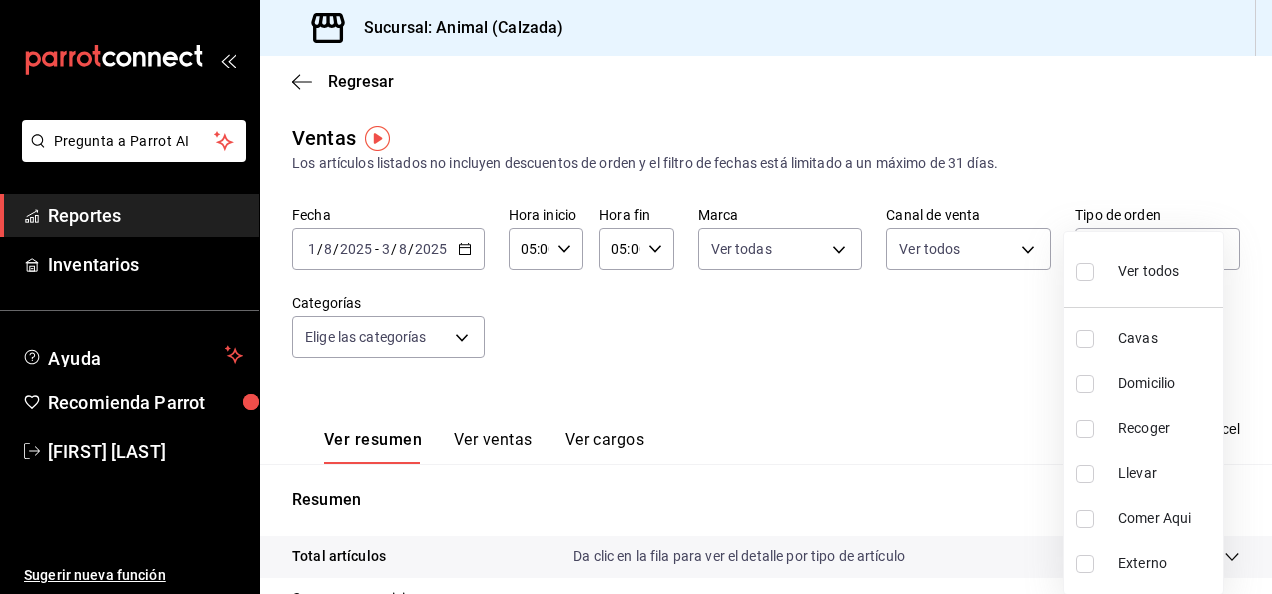 click at bounding box center [1085, 272] 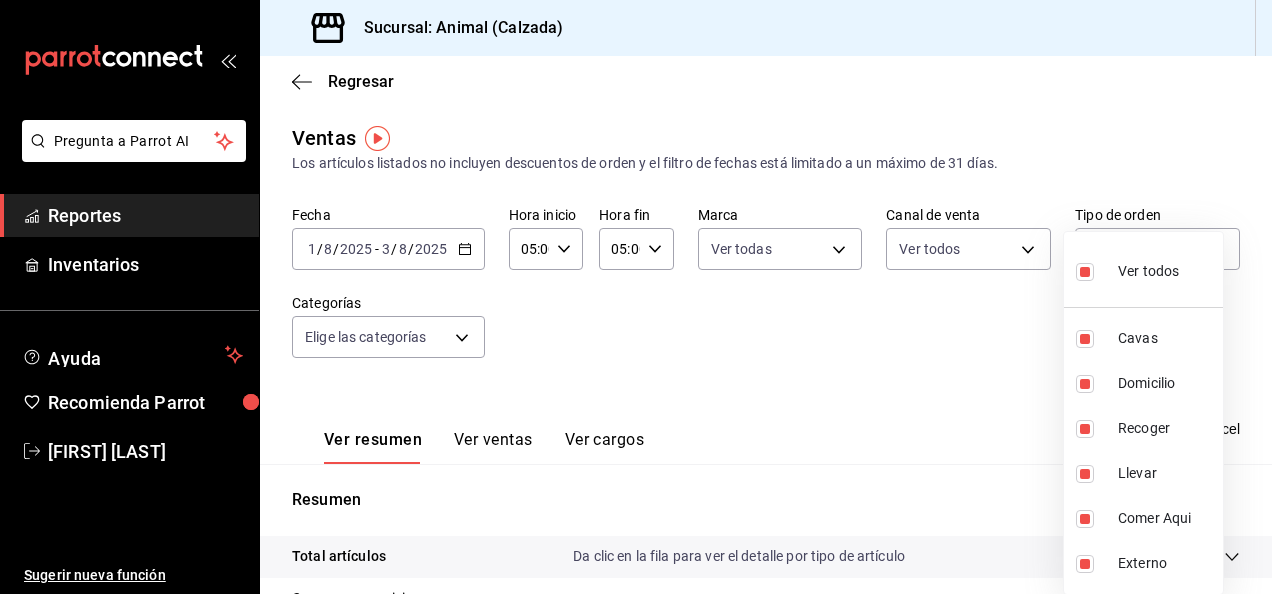 click at bounding box center (636, 297) 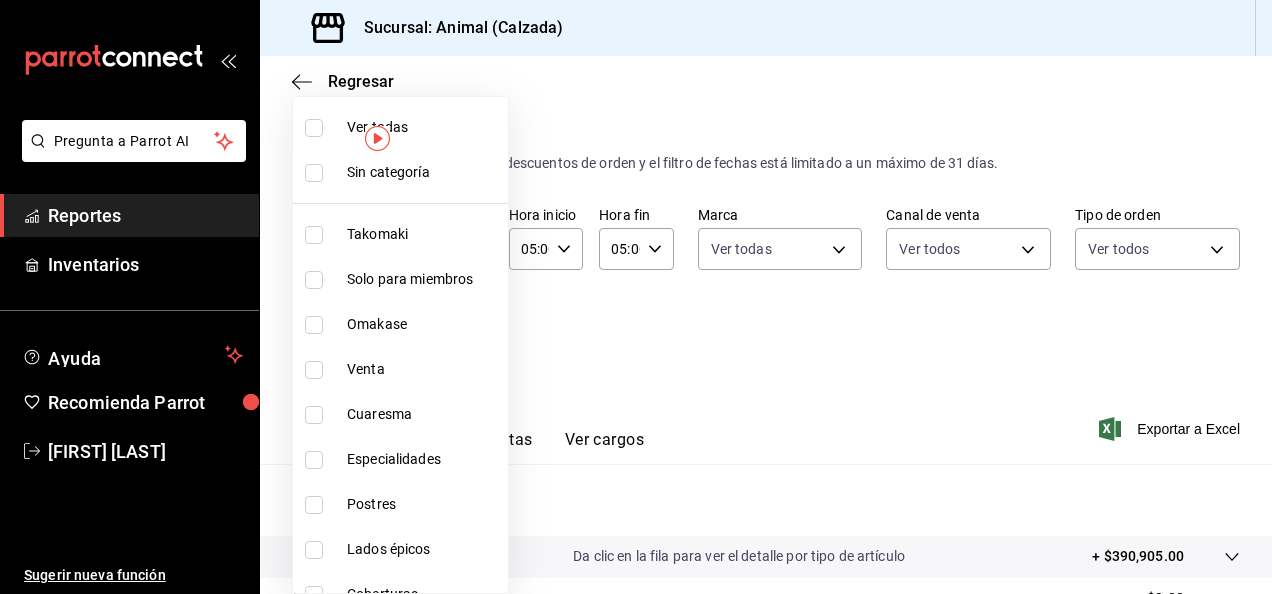 click on "Pregunta a Parrot AI Reportes Inventarios Ayuda Recomienda Parrot [FIRST] [LAST] Sugerir nueva función Sucursal: Animal (Calzada) Regresar Ventas Los artículos listados no incluyen descuentos de orden y el filtro de fechas está limitado a un máximo de 31 días. Fecha 2025-08-01 1 / 8 / 2025 - 2025-08-03 3 / 8 / 2025 Hora inicio 05:00 Hora inicio Hora fin 05:00 Hora fin Marca Ver todas e26472f3-9262-489d-bcba-4c6b034529c7 Canal de venta Ver todos PARROT,UBER_EATS,RAPPI,DIDI_FOOD,ONLINE Tipo de orden Ver todos 588630d3-b511-4bba-a729-32472510037f,54b7ae00-ca47-4ec1-b7ff-55842c0a2b62,92293fd7-2d7b-430b-85d7-0dfe47b44eba,6237157c-a0f8-48ff-b796-8e4576b5f3c5,200a31bf-f5a3-4f69-a302-e0fd34b5ac63,EXTERNAL Categorías Elige las categorías Ver resumen Ver ventas Ver cargos Exportar a Excel Resumen Total artículos Da clic en la fila para ver el detalle por tipo de artículo + $390,905.00 Cargos por servicio + $0.00 Venta bruta = $390,905.00 Descuentos totales - $4,440.30 Certificados de regalo Venta total" at bounding box center [636, 297] 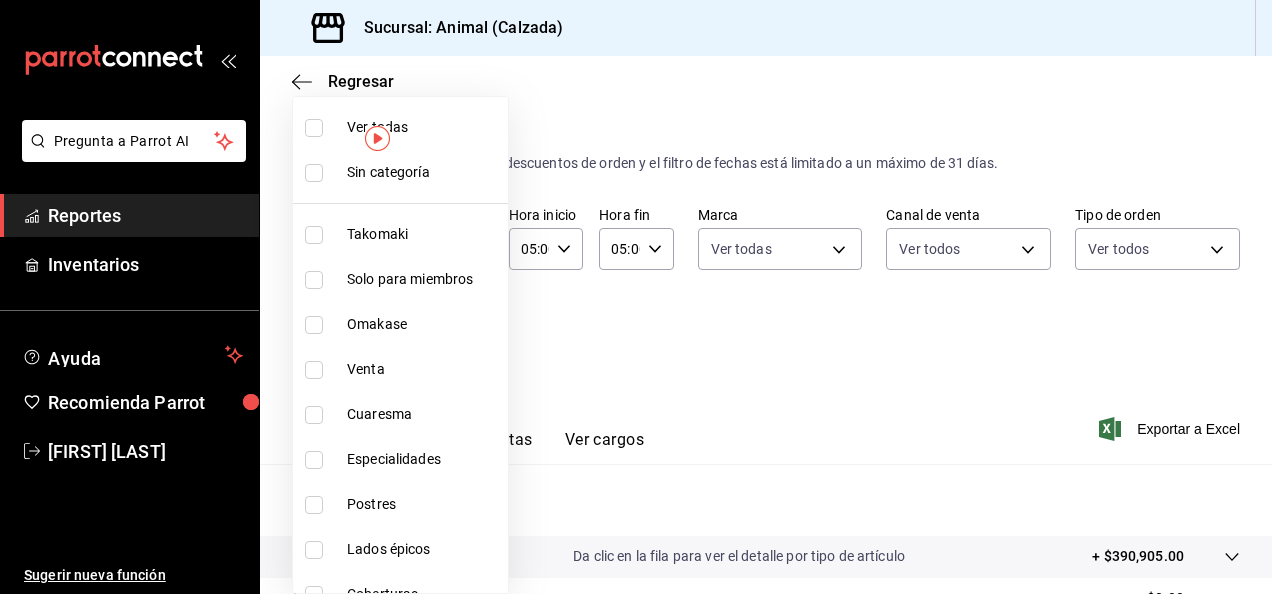 click at bounding box center [314, 128] 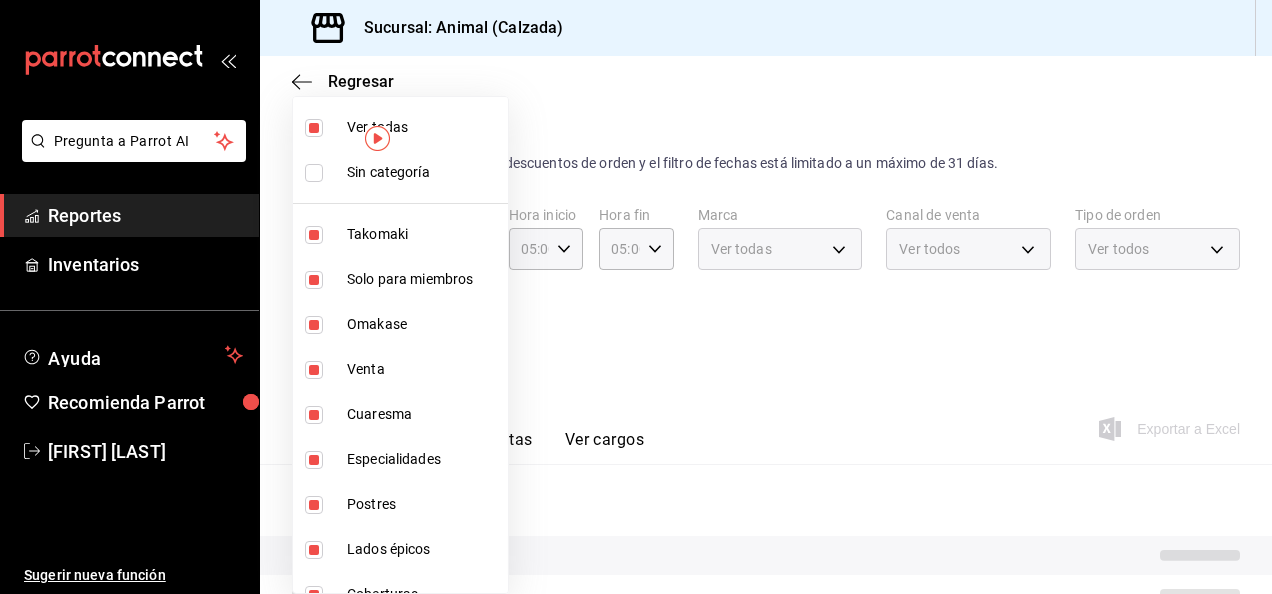 click at bounding box center [636, 297] 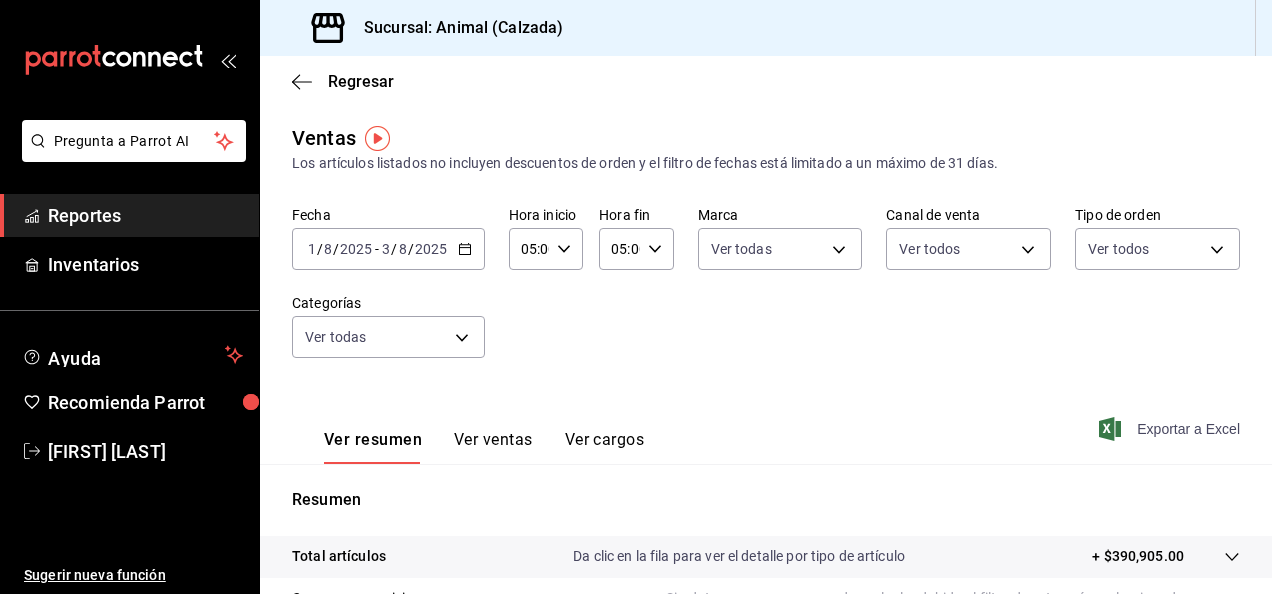 click on "Exportar a Excel" at bounding box center [1188, 429] 